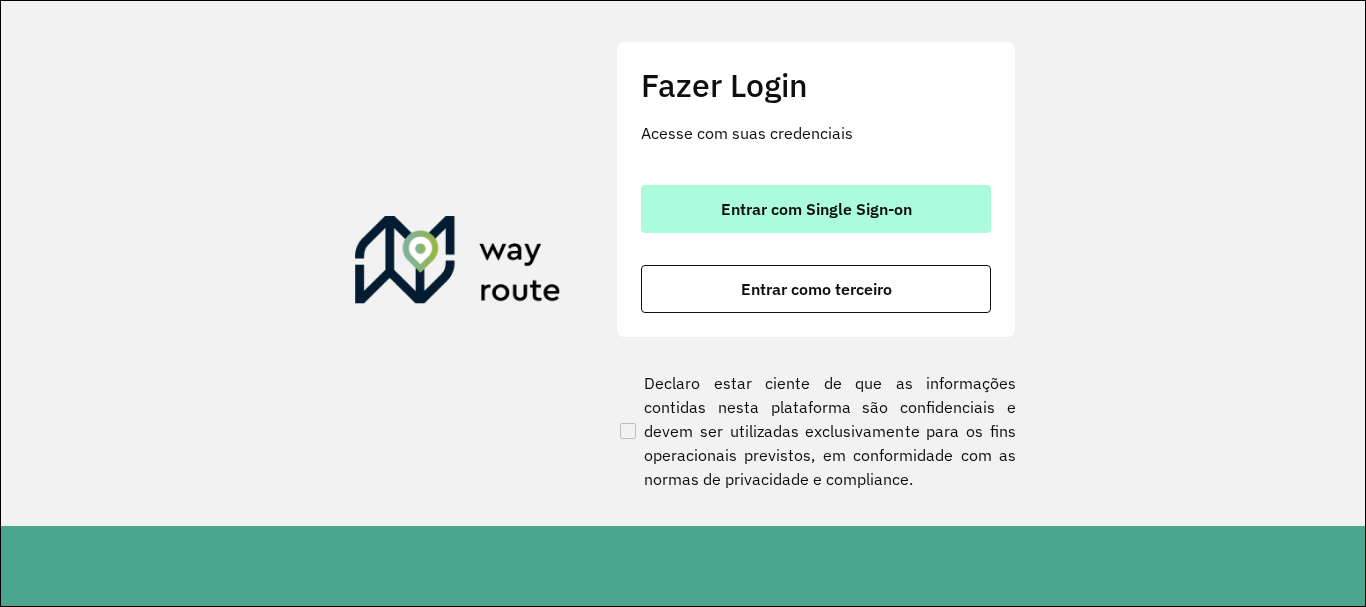 scroll, scrollTop: 0, scrollLeft: 0, axis: both 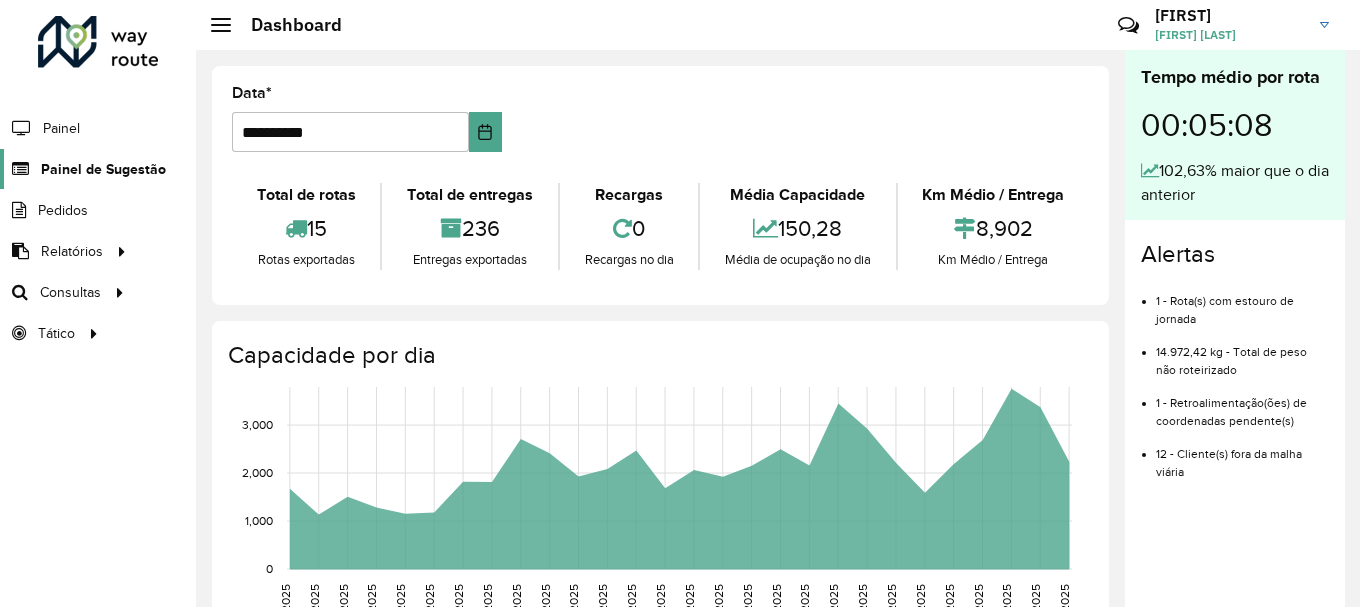 click on "Painel de Sugestão" 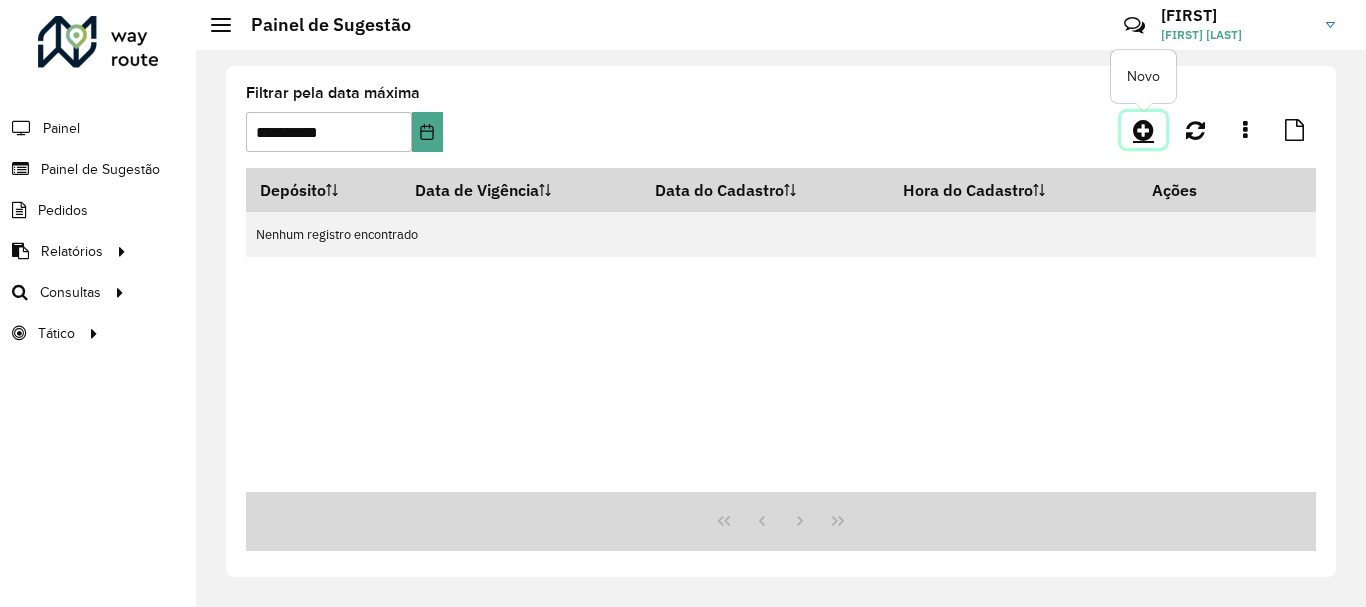 click 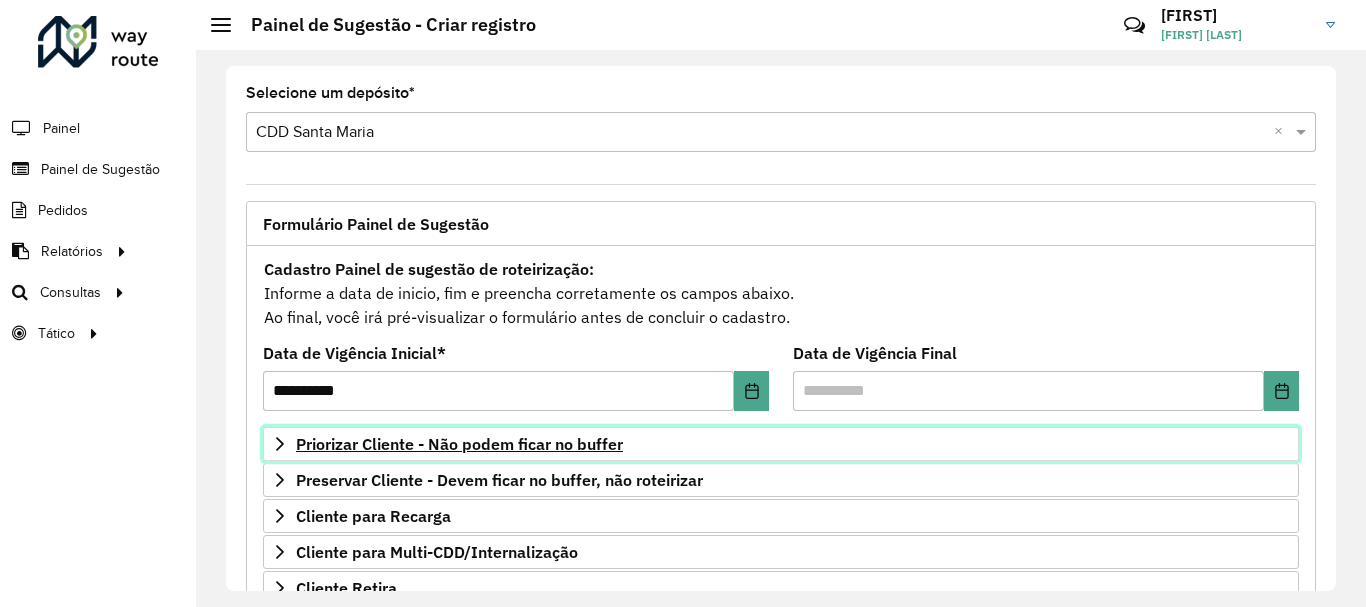 click on "Priorizar Cliente - Não podem ficar no buffer" at bounding box center (781, 444) 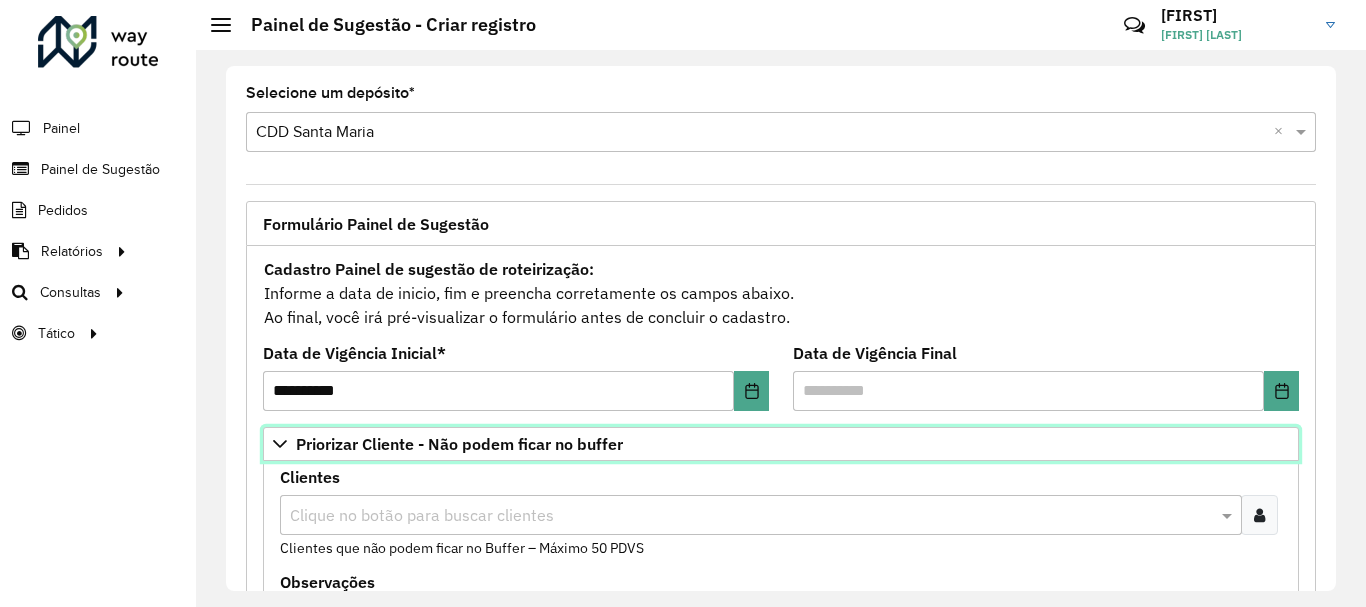 scroll, scrollTop: 100, scrollLeft: 0, axis: vertical 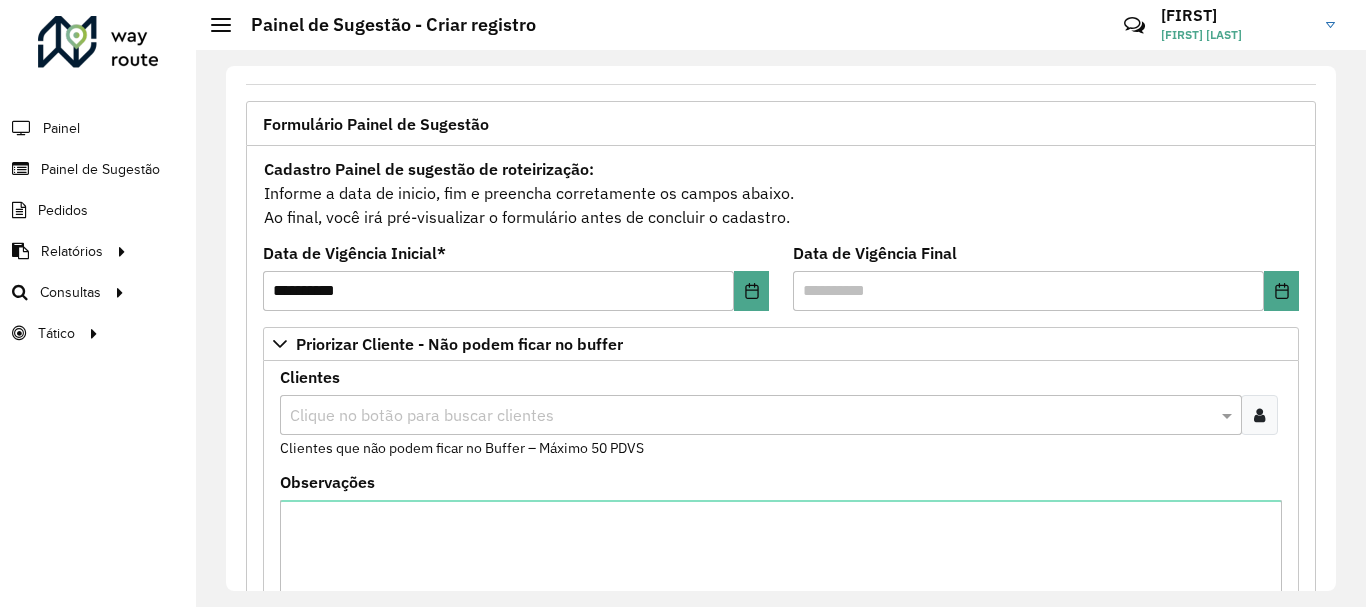 click at bounding box center (751, 416) 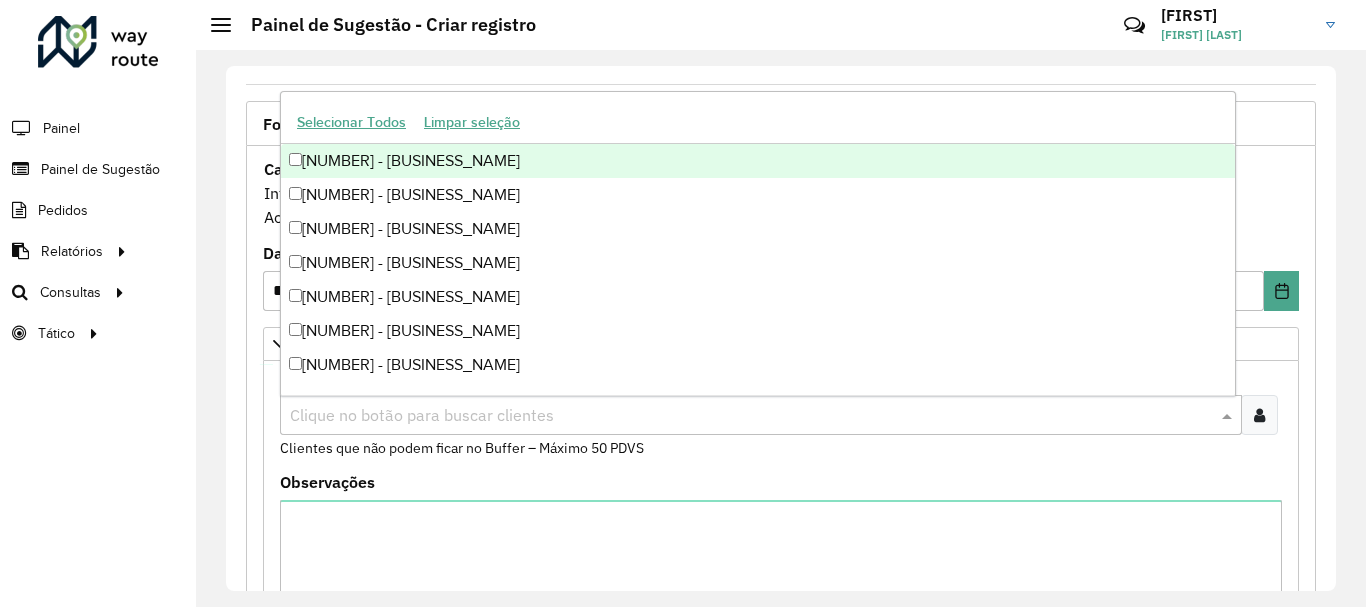 paste on "**********" 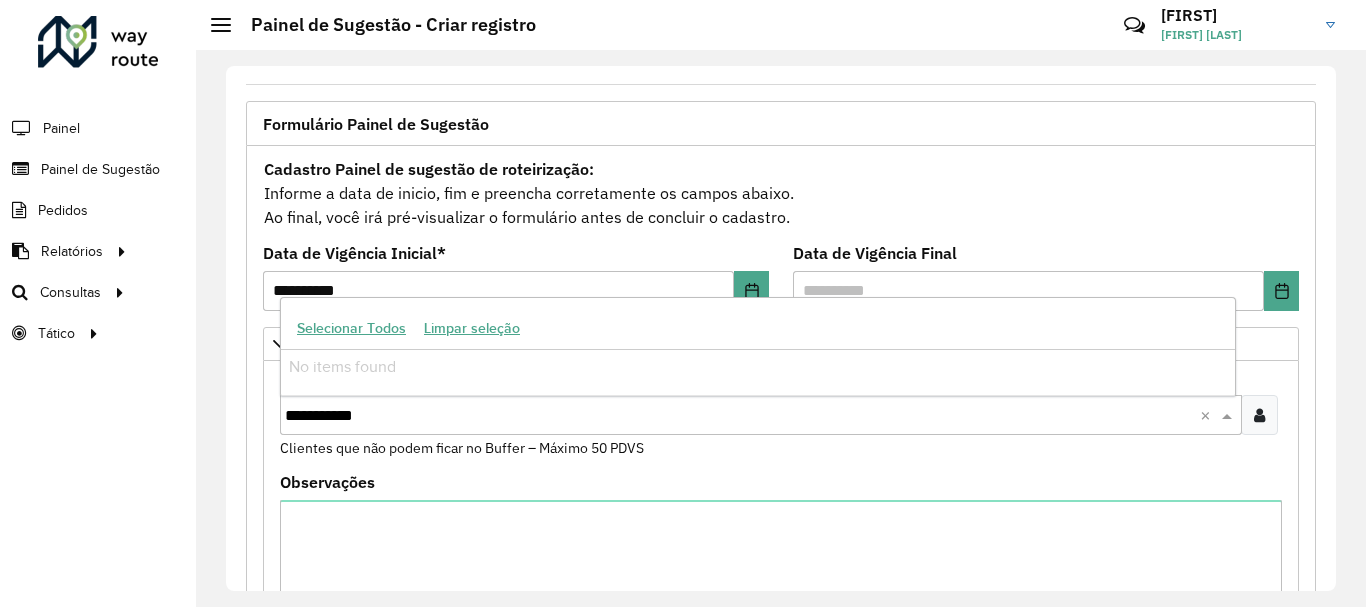 click on "**********" at bounding box center [742, 416] 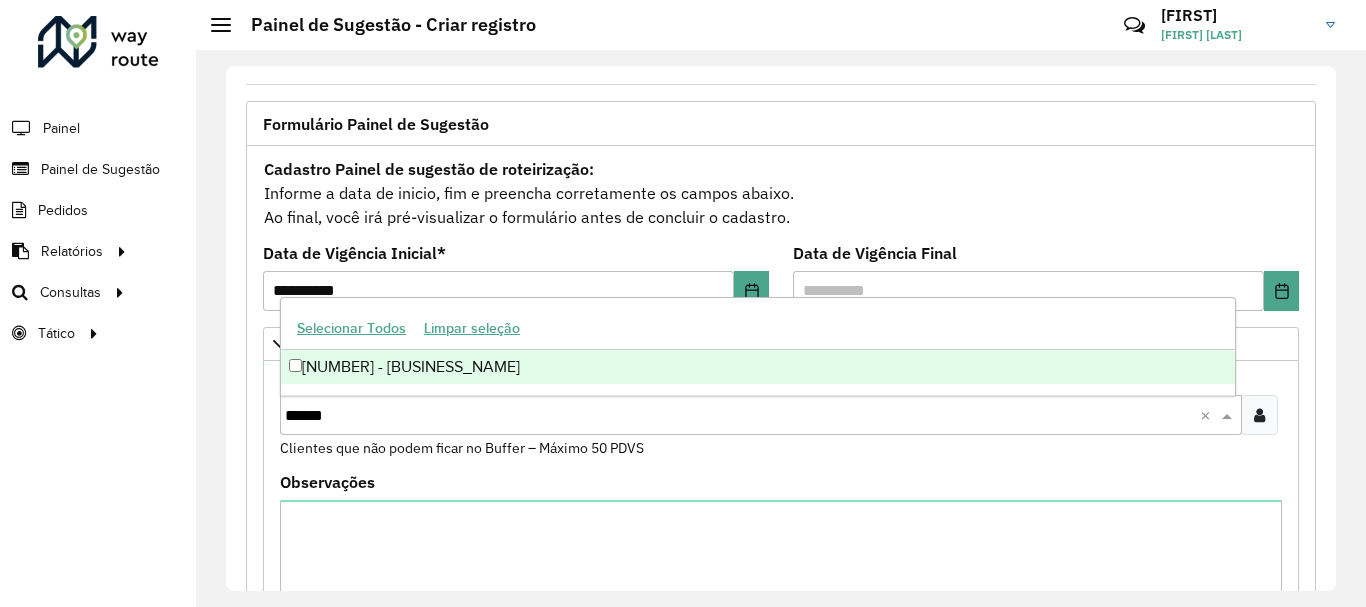 click on "[NUMBER] - [BUSINESS_NAME]" at bounding box center (758, 367) 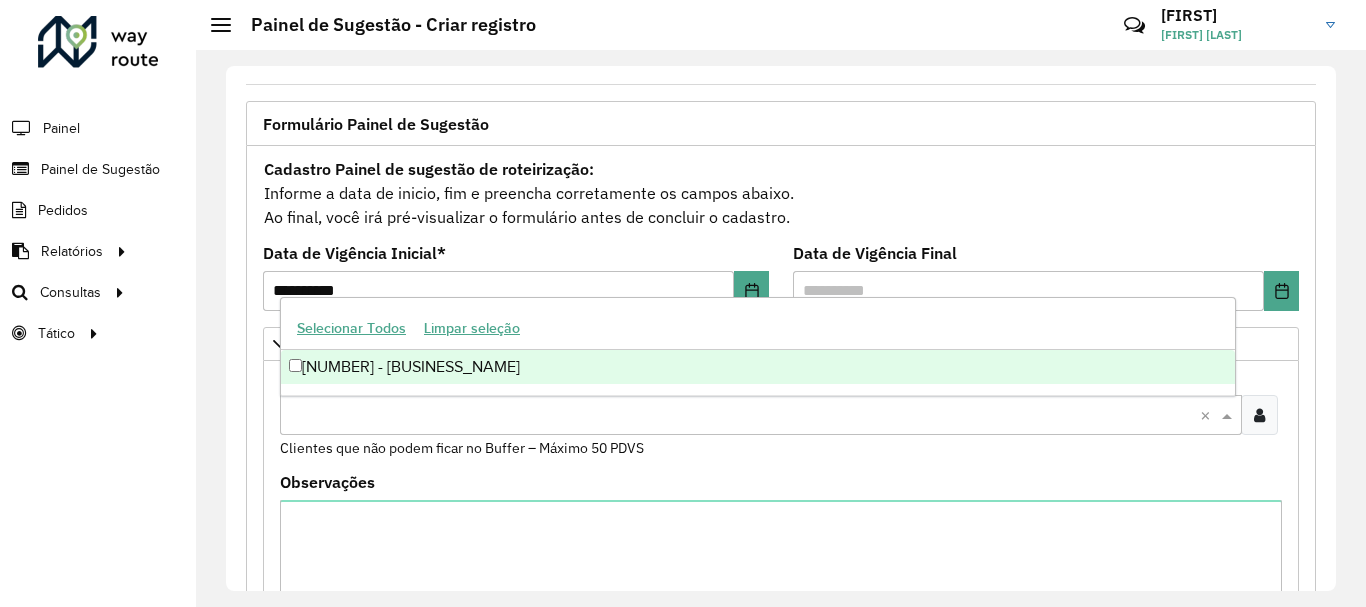 paste on "*****" 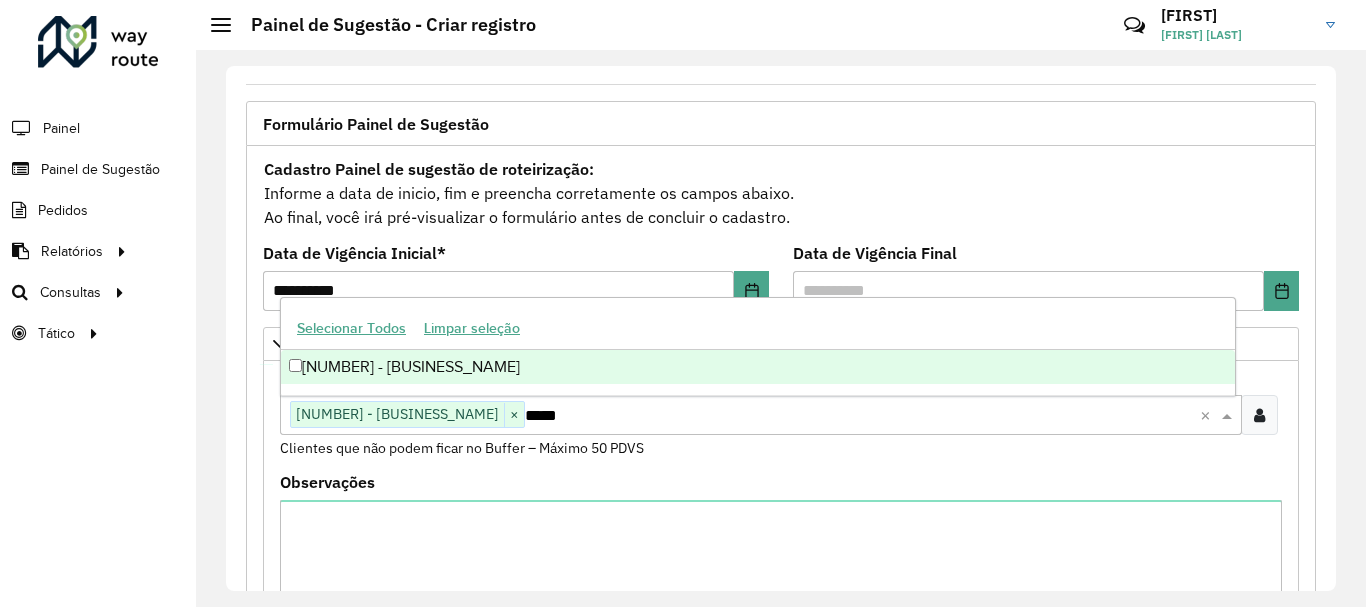 click on "[NUMBER] - [BUSINESS_NAME]" at bounding box center (758, 367) 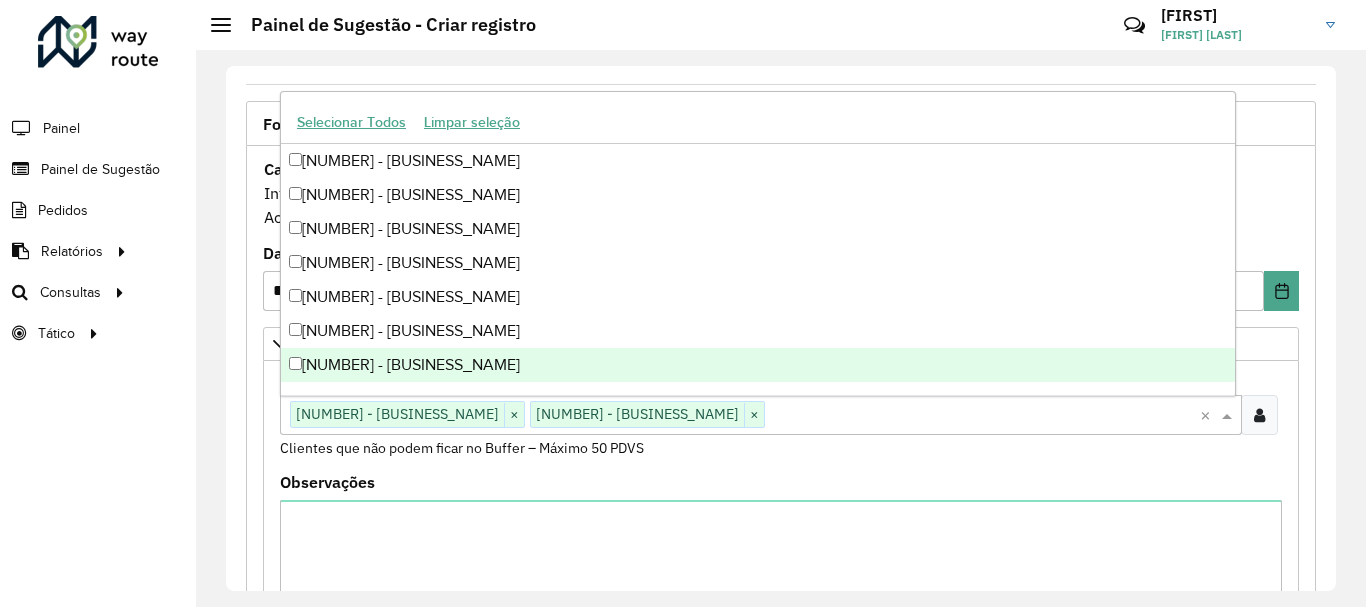 click on "Roteirizador AmbevTech Painel Painel de Sugestão Pedidos Relatórios Clientes Clientes fora malha Edição tempo atendimento Indicadores roteirização Pedidos agrupados Pedidos não Roteirizados Romaneio Roteirização Setor Veículos Consultas Roteirização Setores Tático Análise de Sessões Service Time" 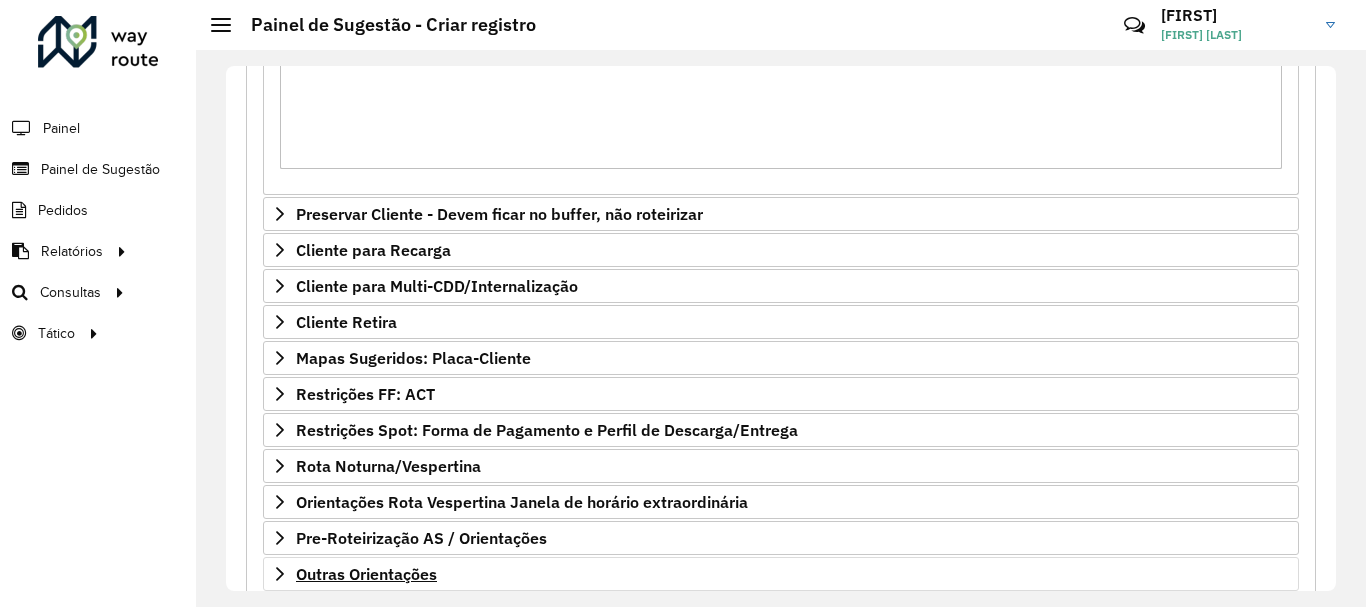 scroll, scrollTop: 724, scrollLeft: 0, axis: vertical 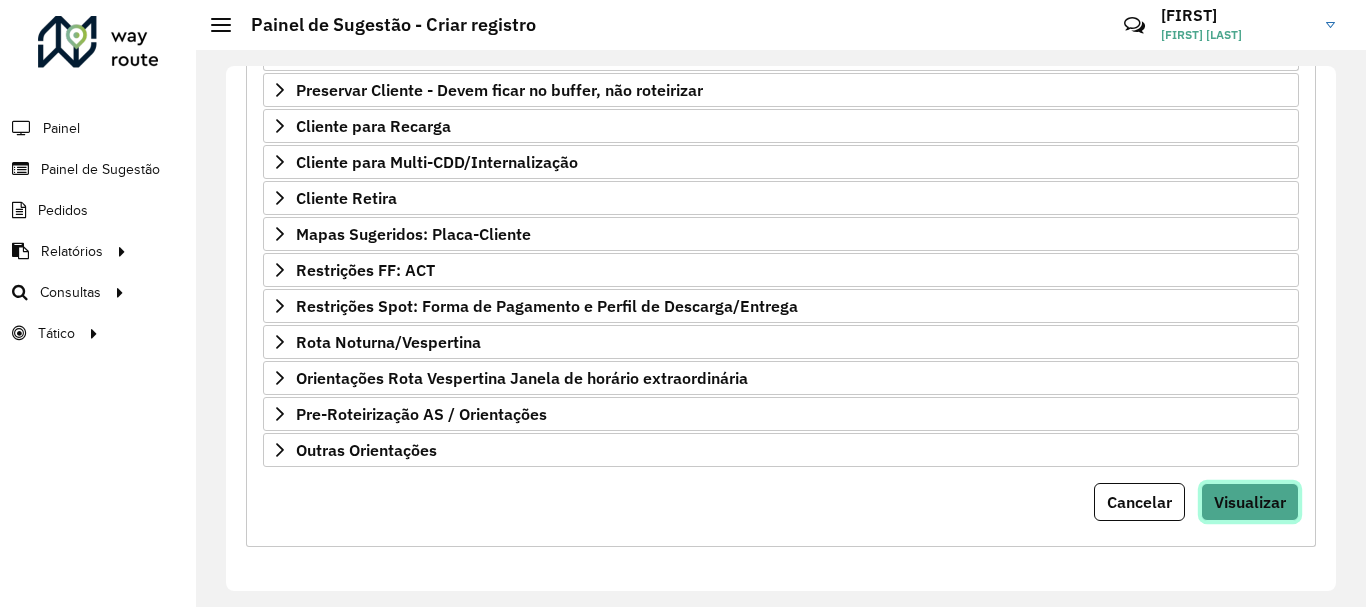 click on "Visualizar" at bounding box center [1250, 502] 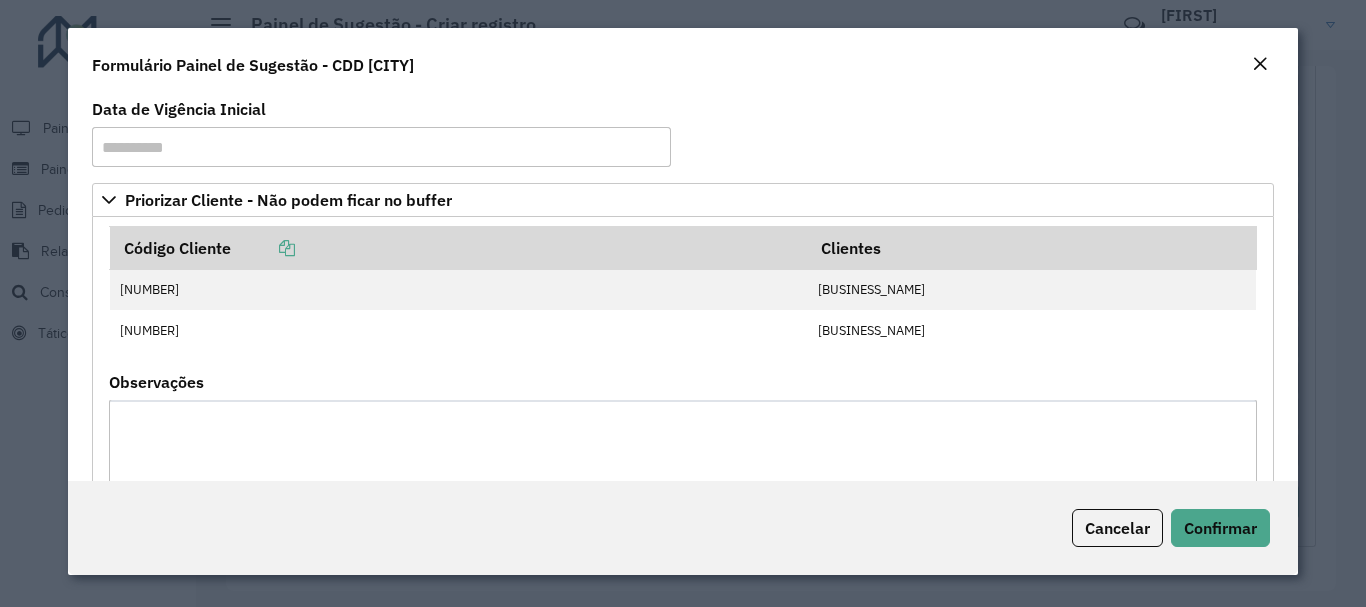 click on "Cancelar Confirmar" 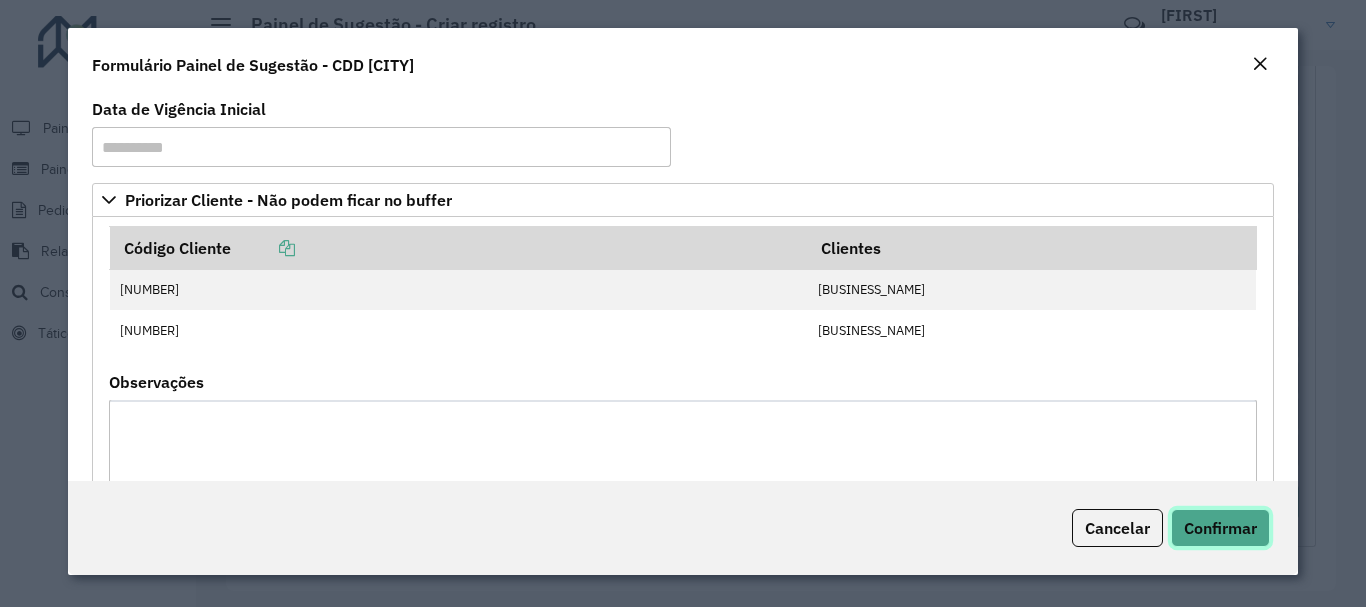 click on "Confirmar" 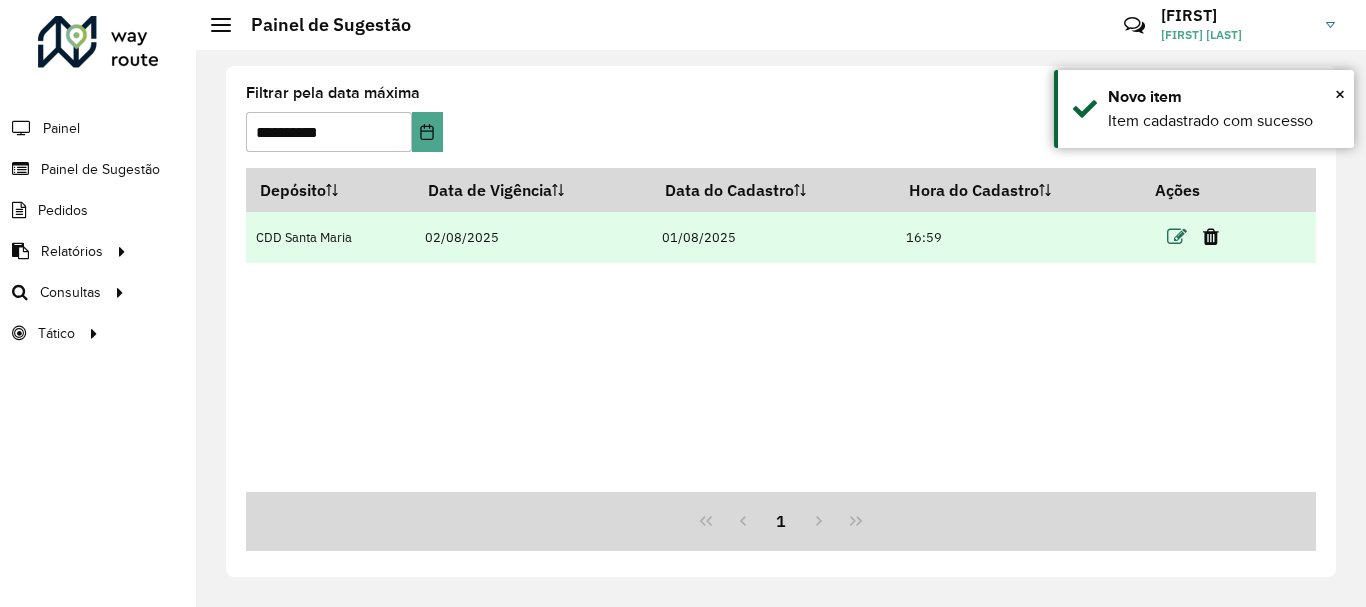 click at bounding box center [1177, 237] 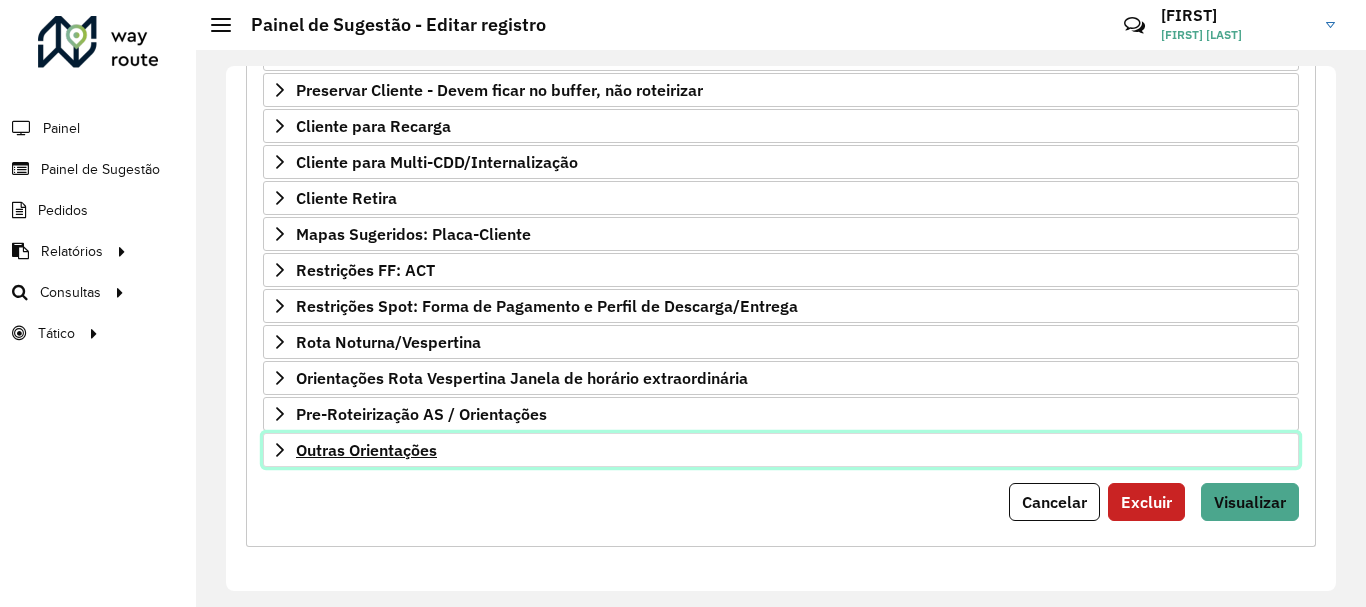 click on "Outras Orientações" at bounding box center [781, 450] 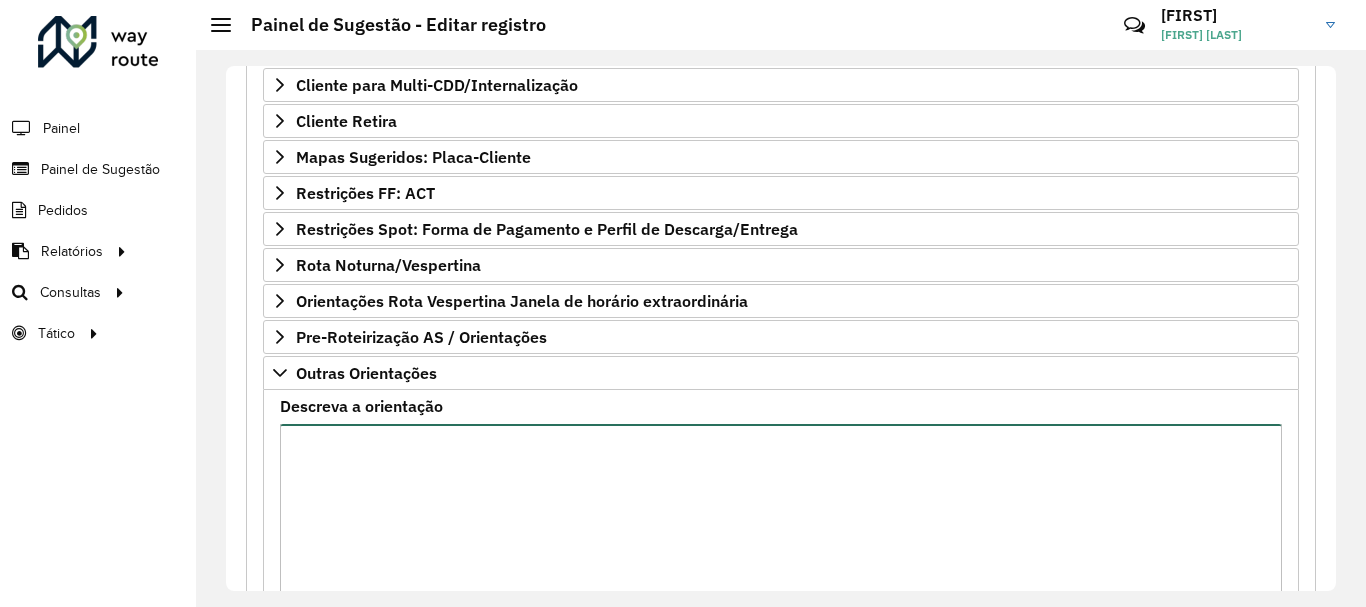 click on "Descreva a orientação" at bounding box center [781, 508] 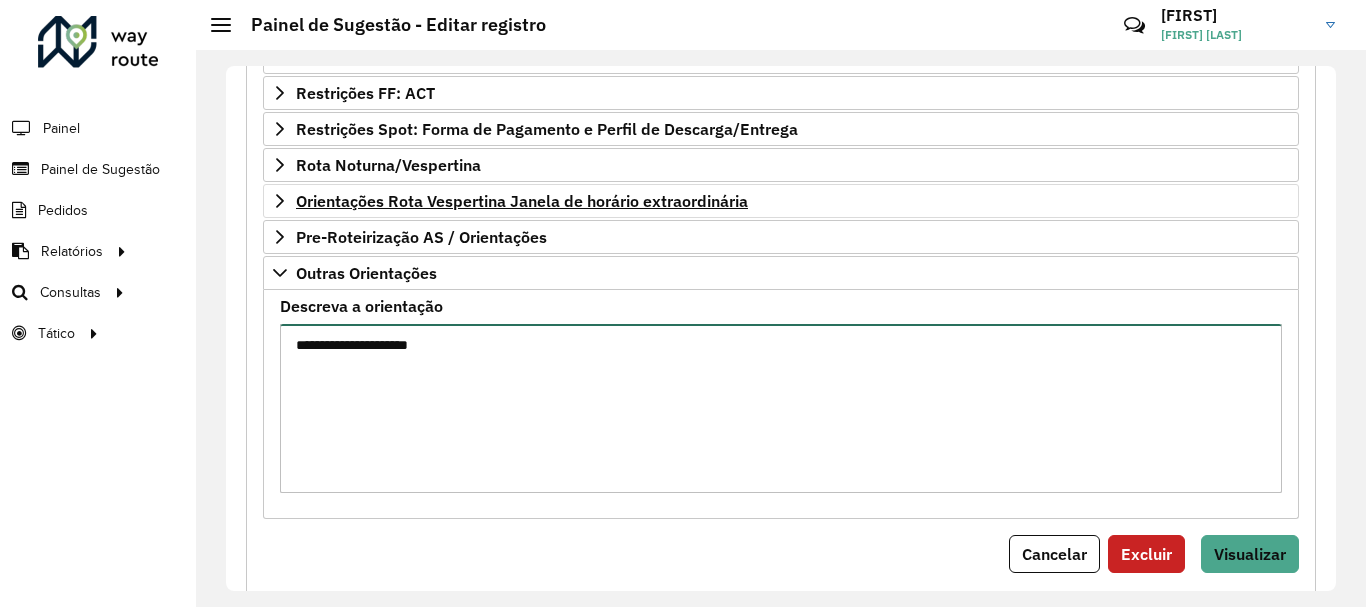 paste on "**********" 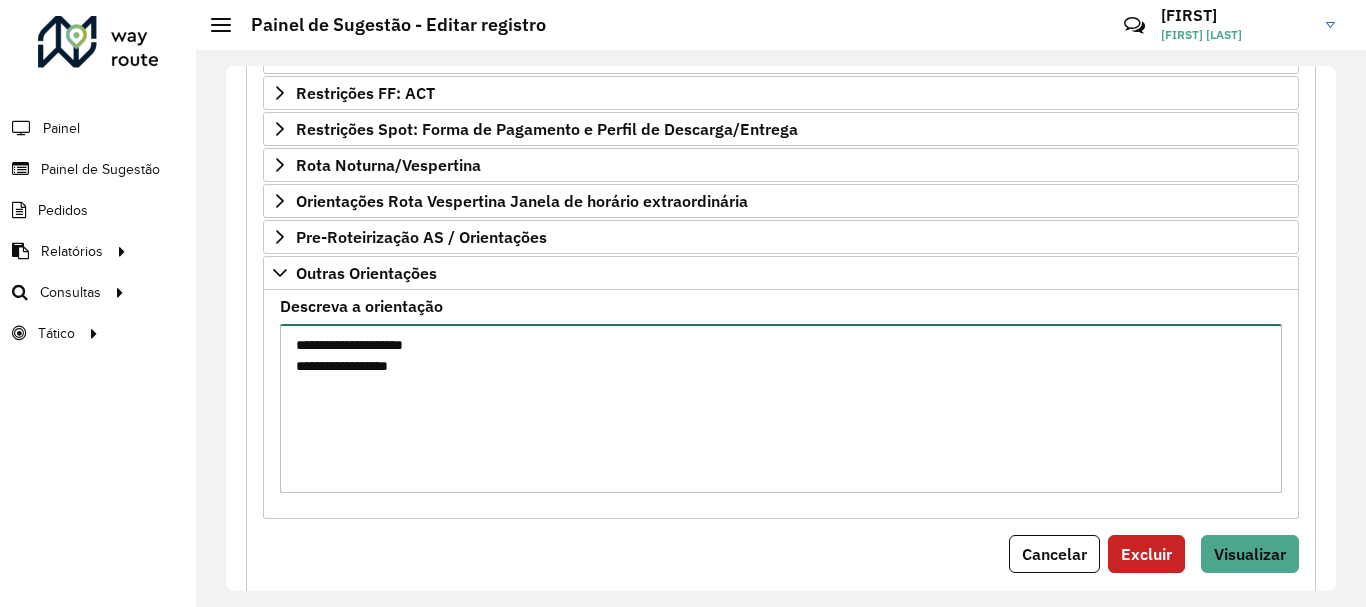 type on "**********" 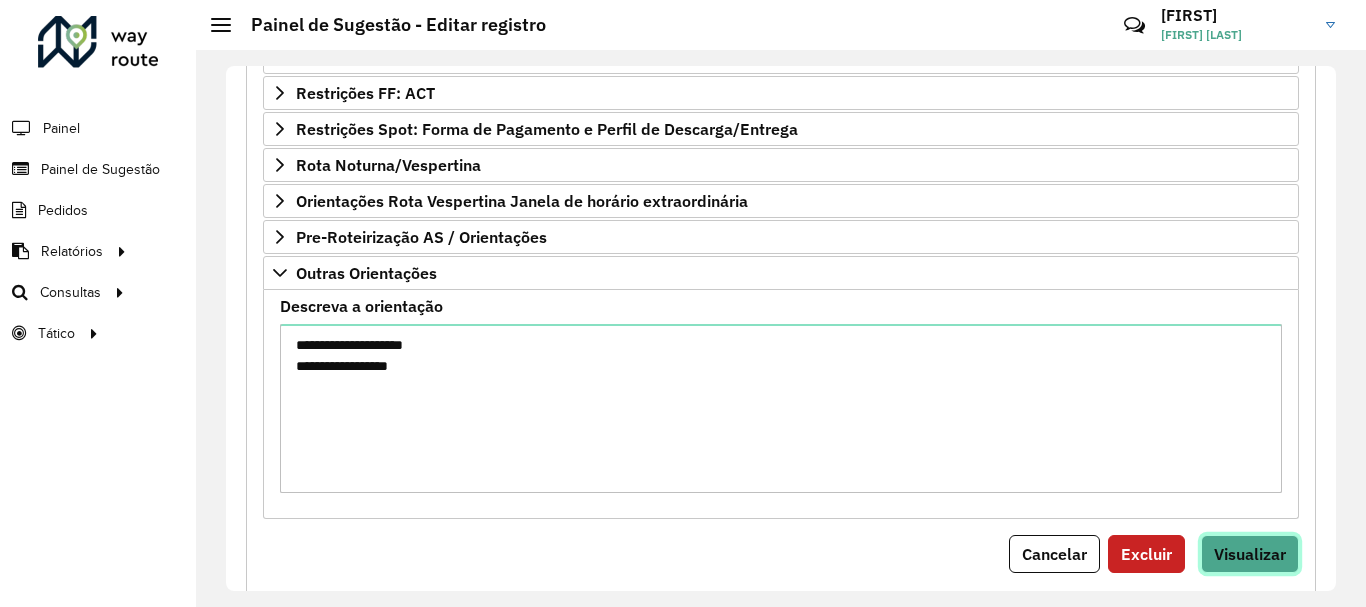 click on "Visualizar" at bounding box center [1250, 554] 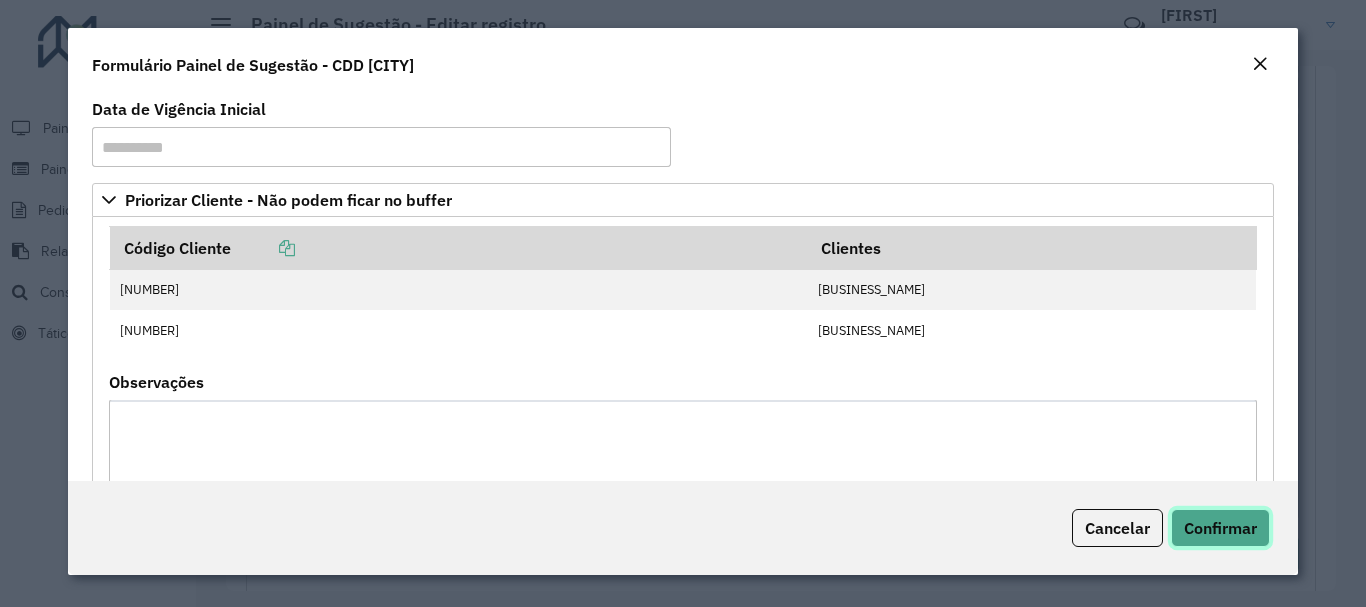 click on "Confirmar" 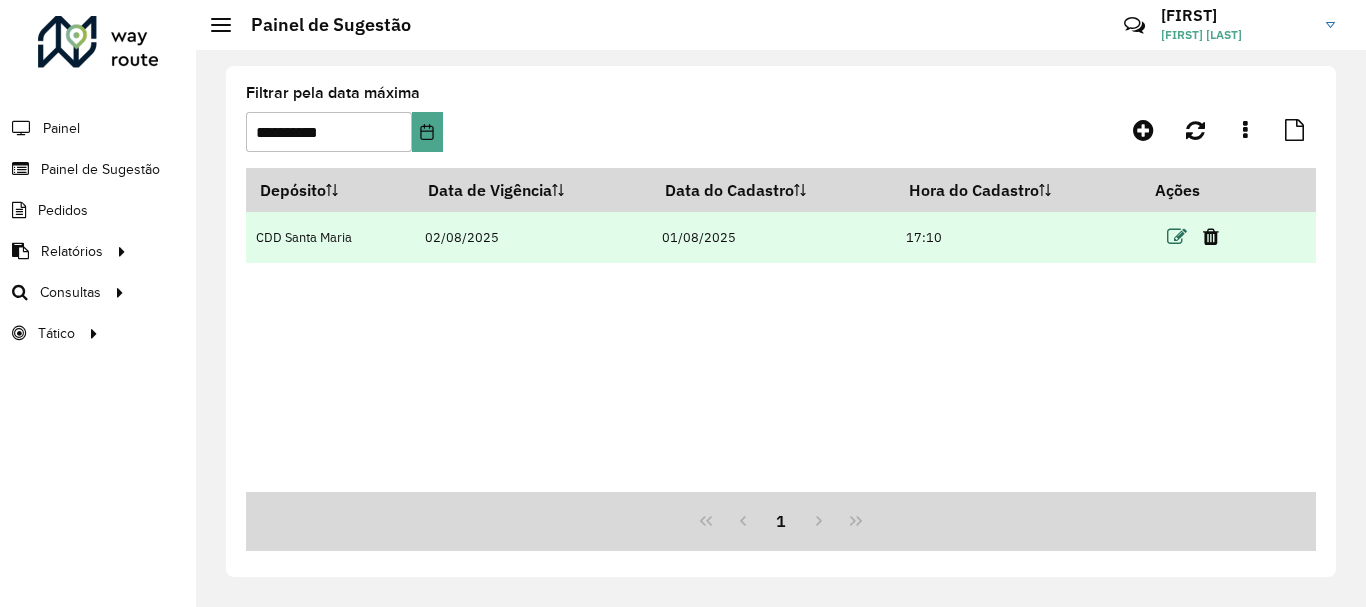 click at bounding box center (1177, 237) 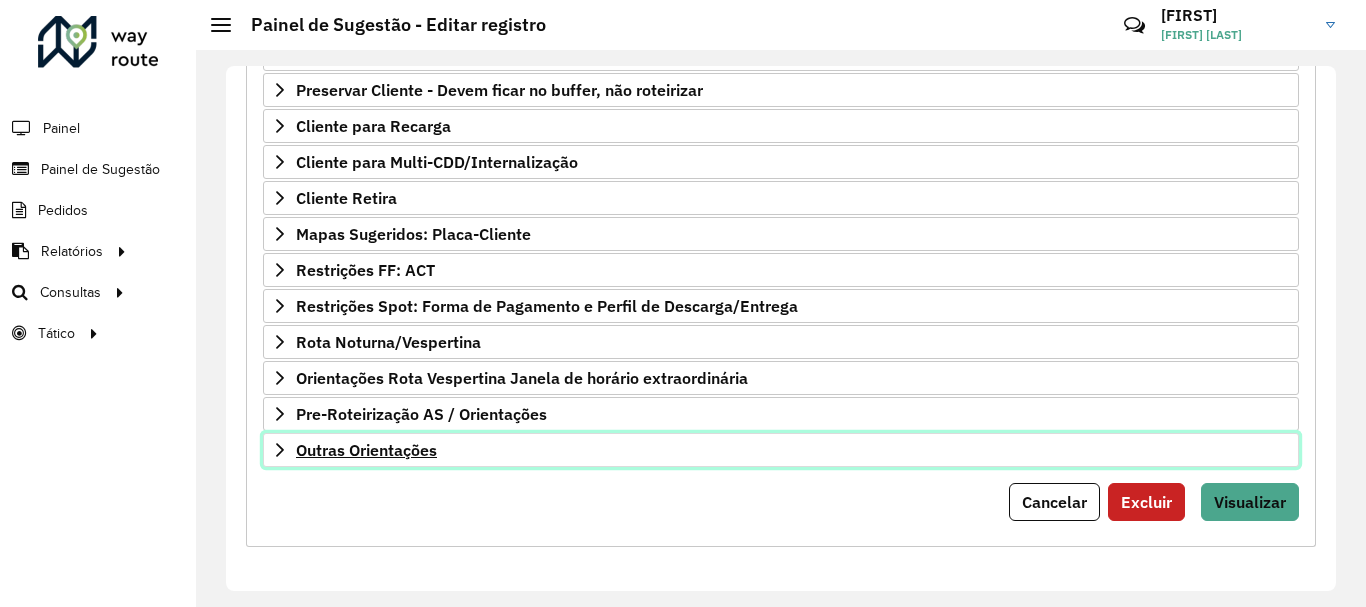 click on "Outras Orientações" at bounding box center (781, 450) 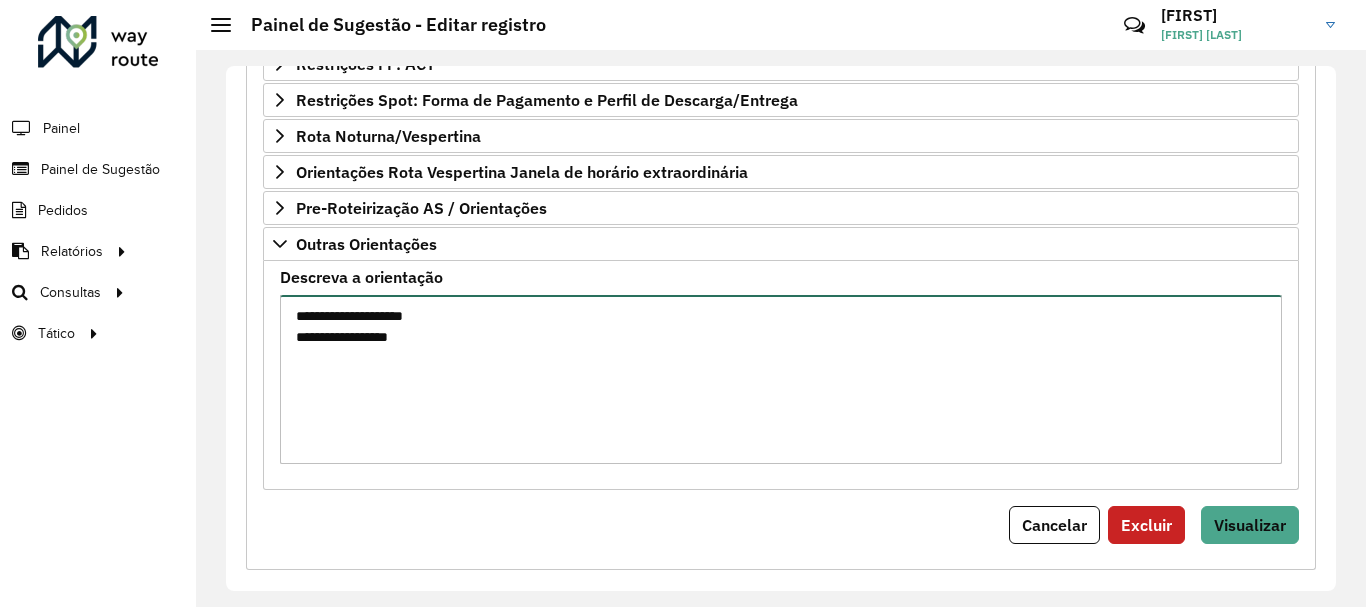 scroll, scrollTop: 619, scrollLeft: 0, axis: vertical 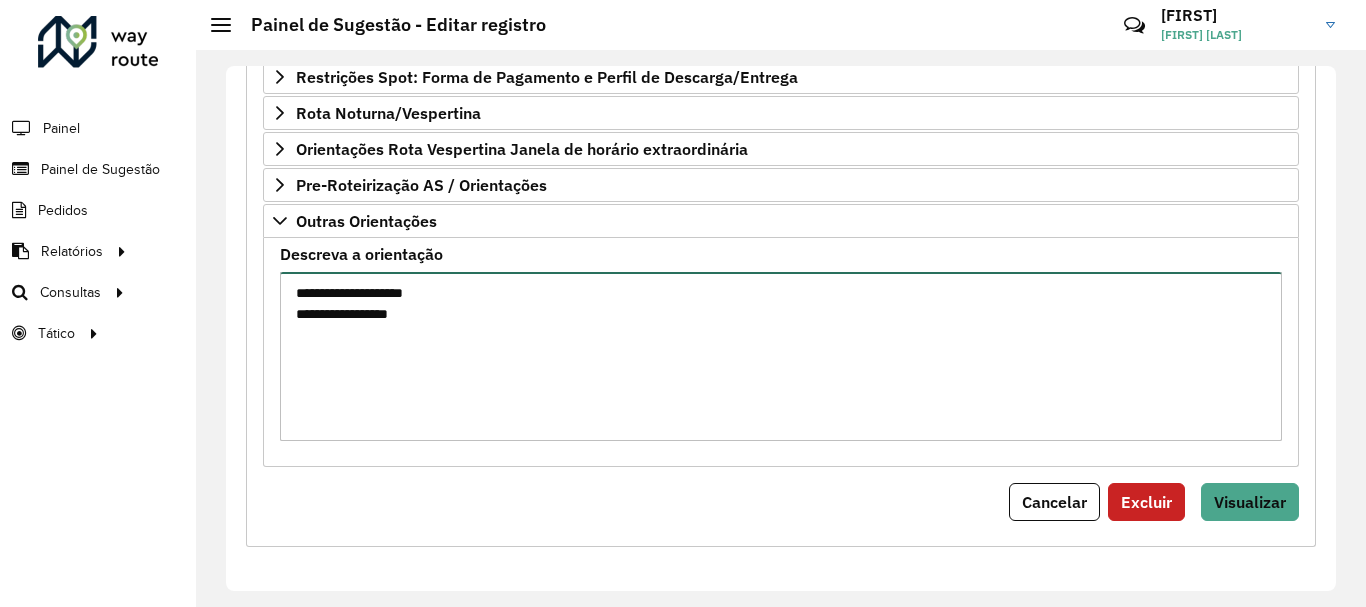 click on "**********" at bounding box center (781, 356) 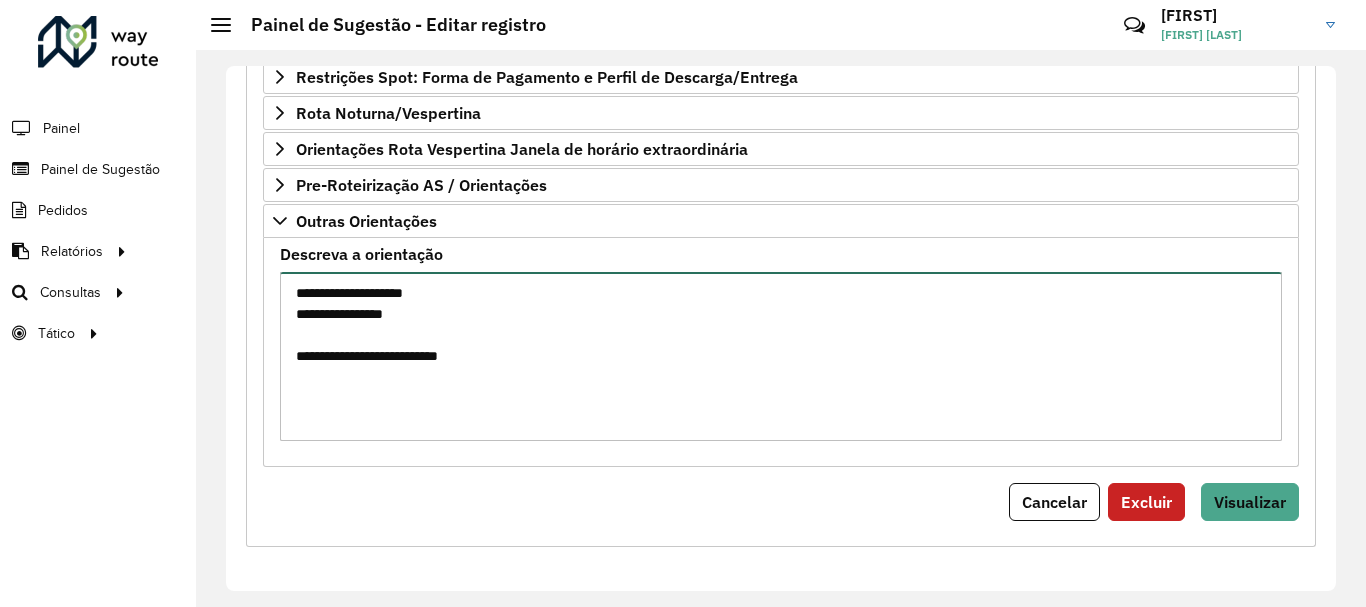 paste on "***
****
*****
*****
**
****
*****" 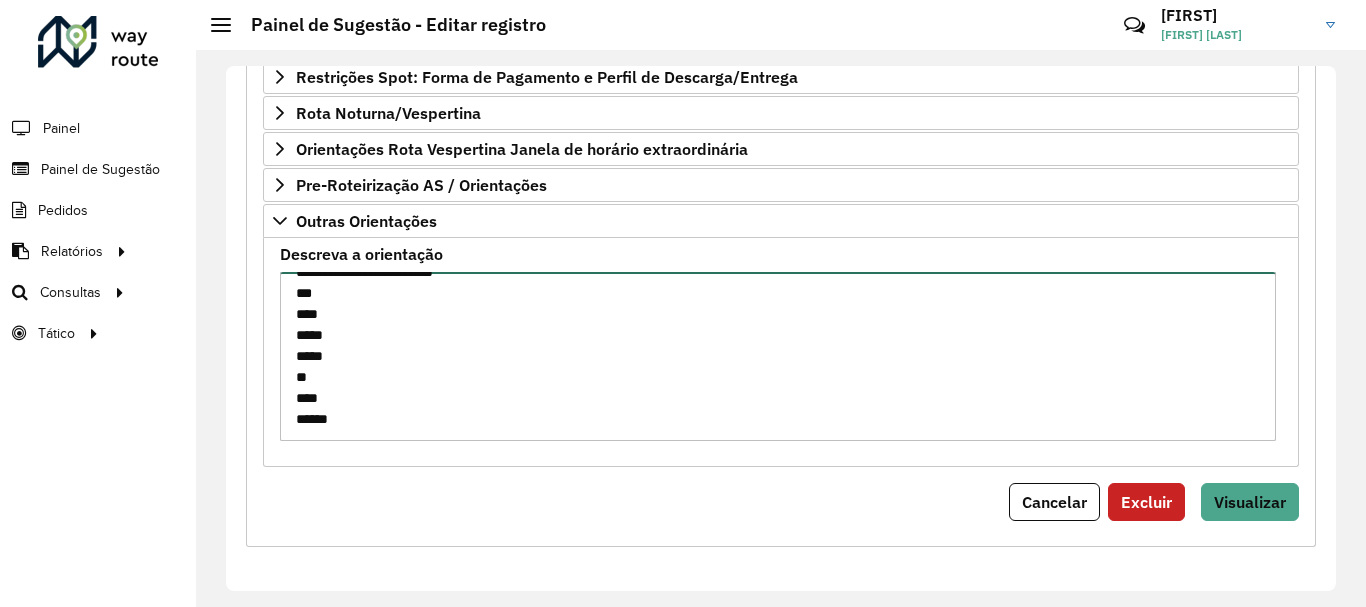 scroll, scrollTop: 0, scrollLeft: 0, axis: both 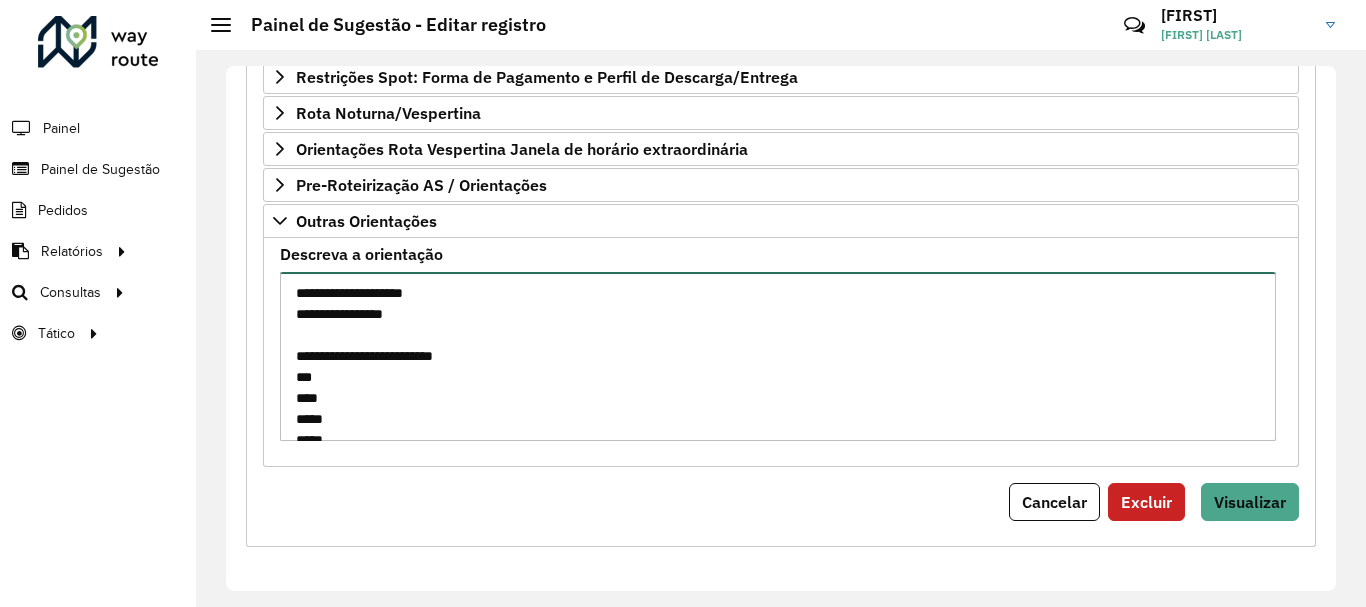 click on "**********" at bounding box center (778, 356) 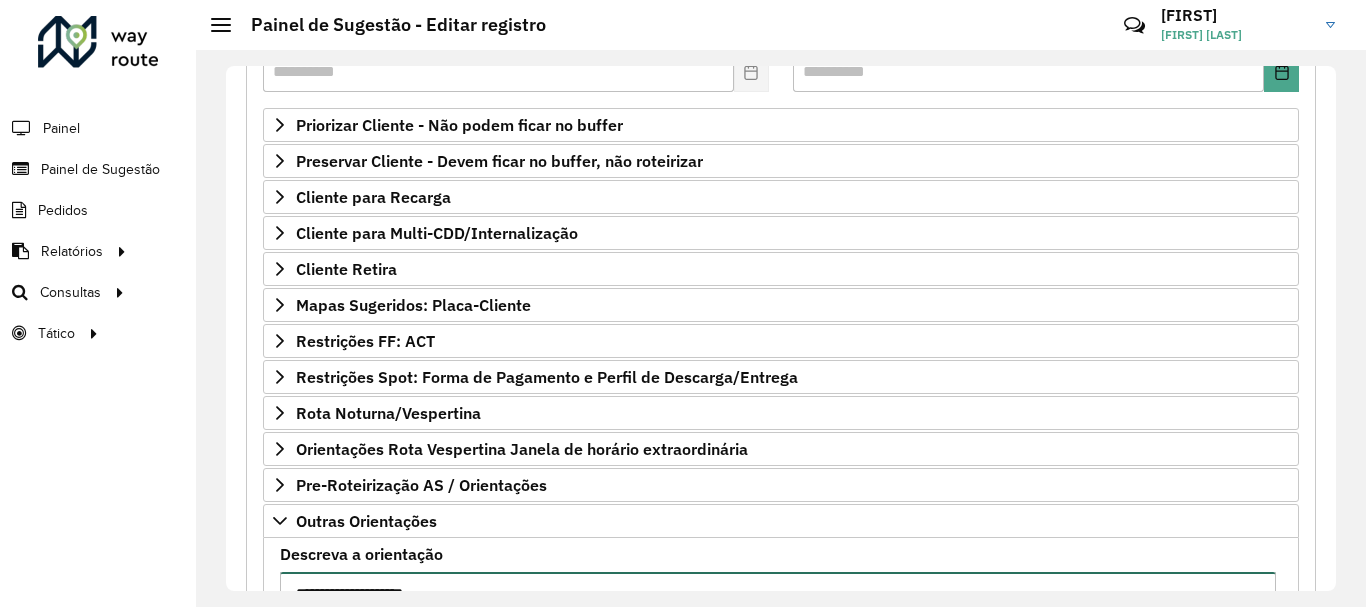scroll, scrollTop: 419, scrollLeft: 0, axis: vertical 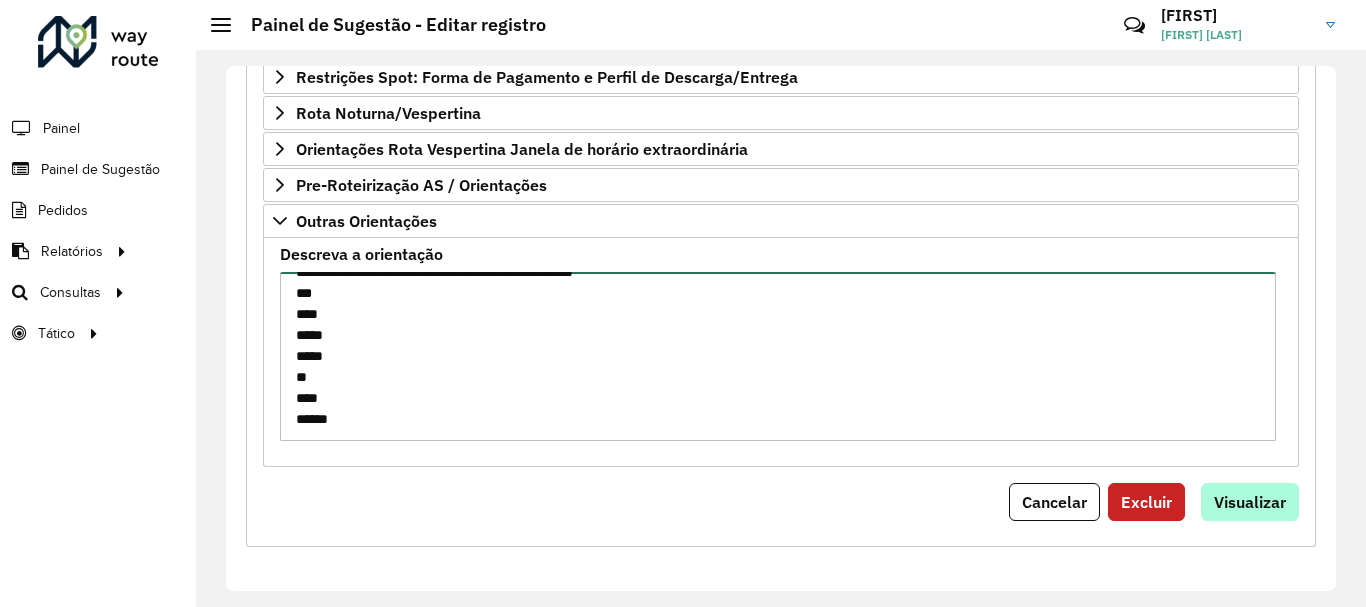 type on "**********" 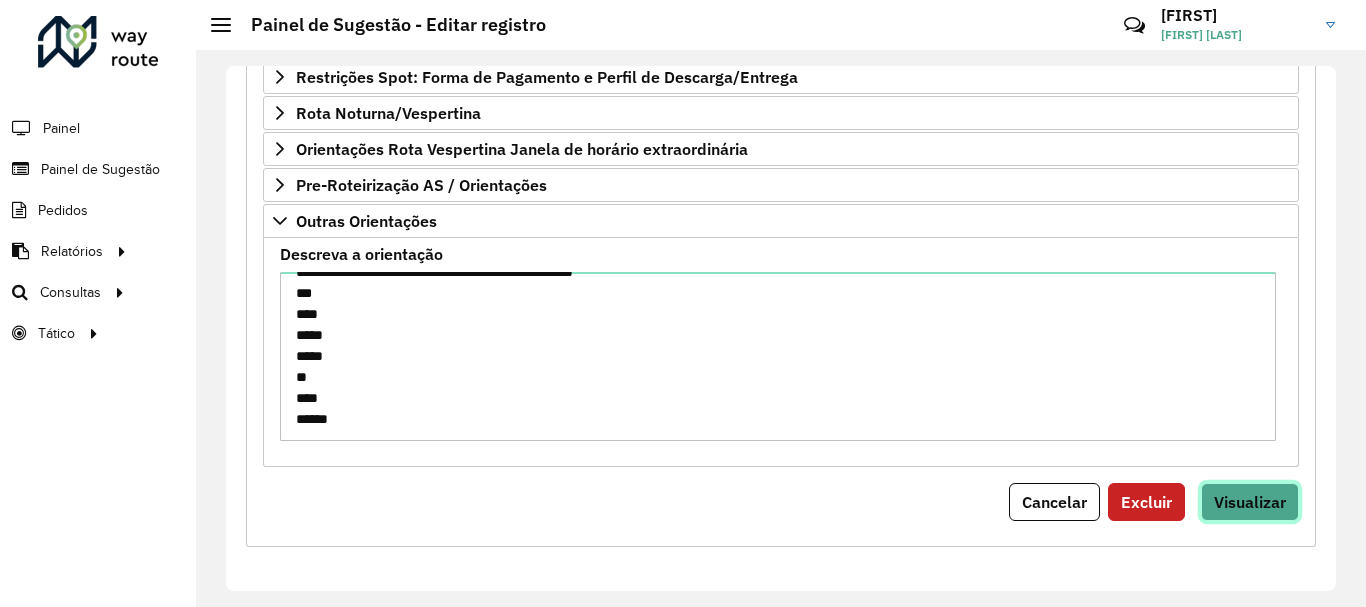 click on "Visualizar" at bounding box center (1250, 502) 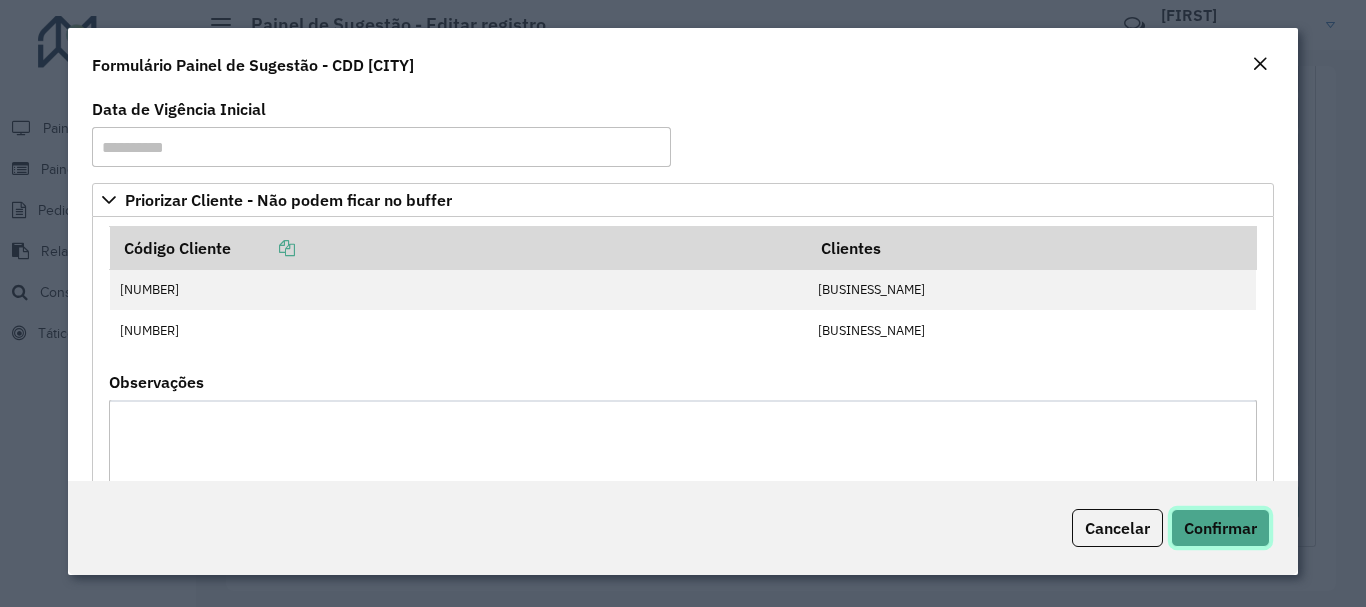 click on "Confirmar" 